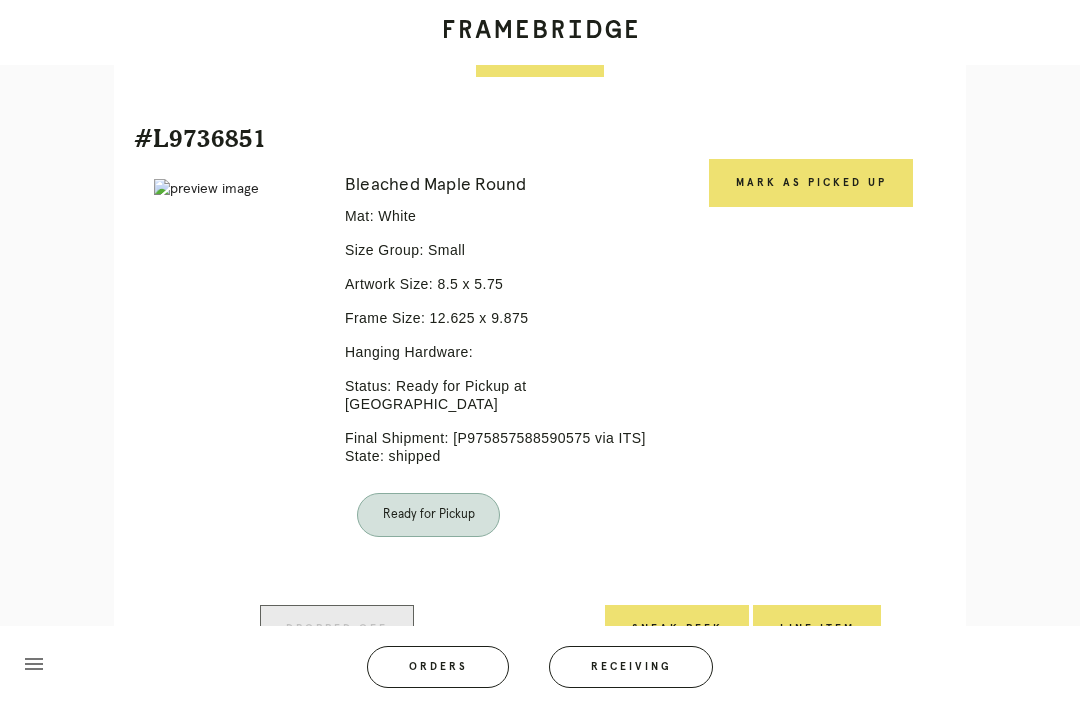 scroll, scrollTop: 1511, scrollLeft: 0, axis: vertical 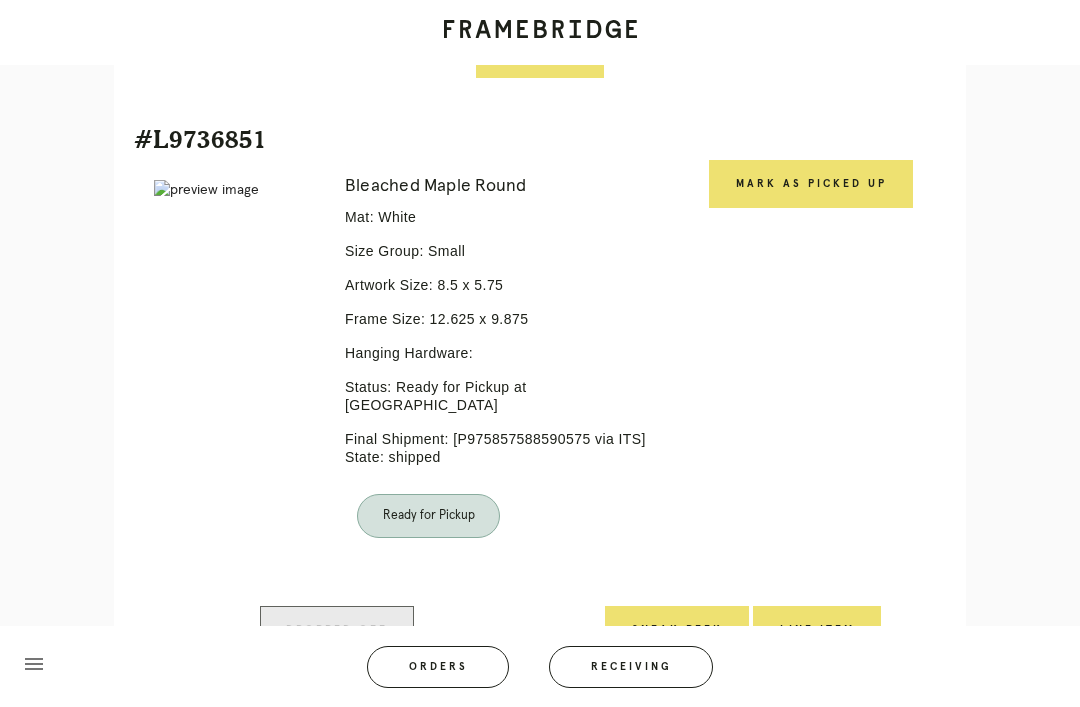 click on "Mark as Picked Up" at bounding box center [811, 184] 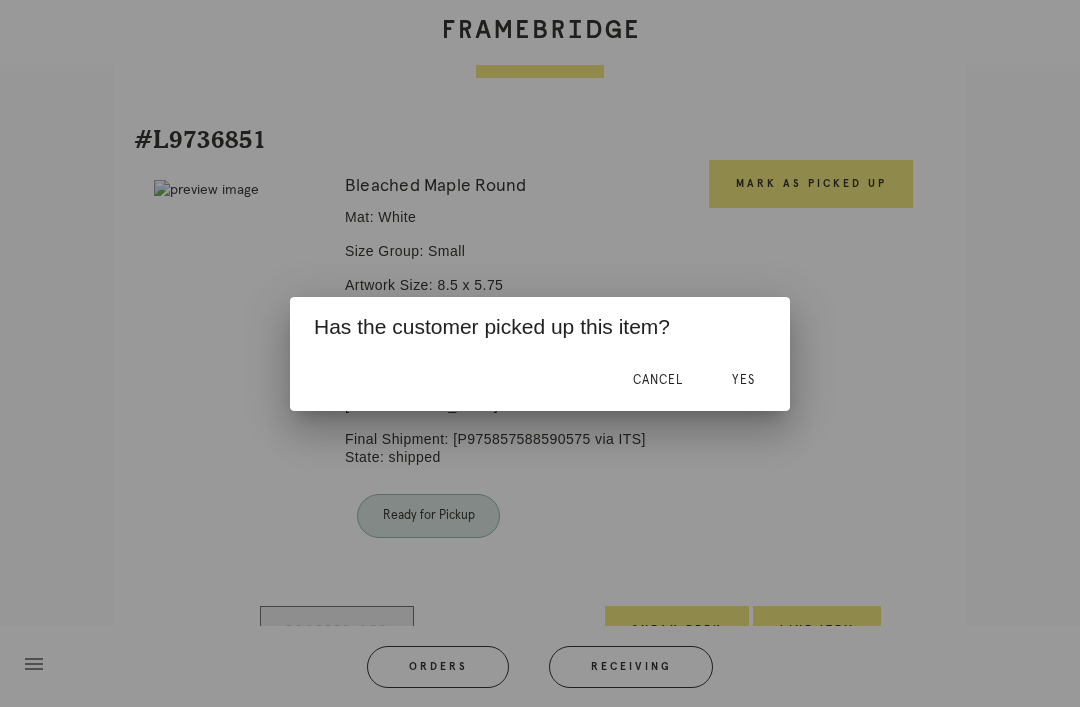 click on "Yes" at bounding box center (743, 380) 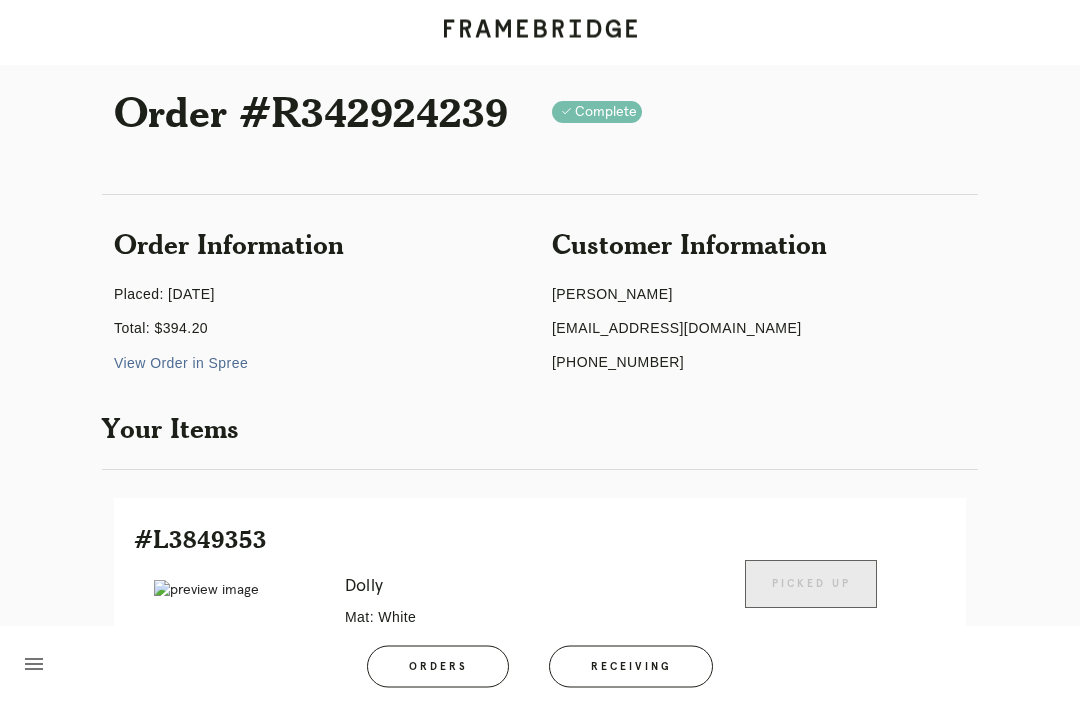 scroll, scrollTop: 0, scrollLeft: 0, axis: both 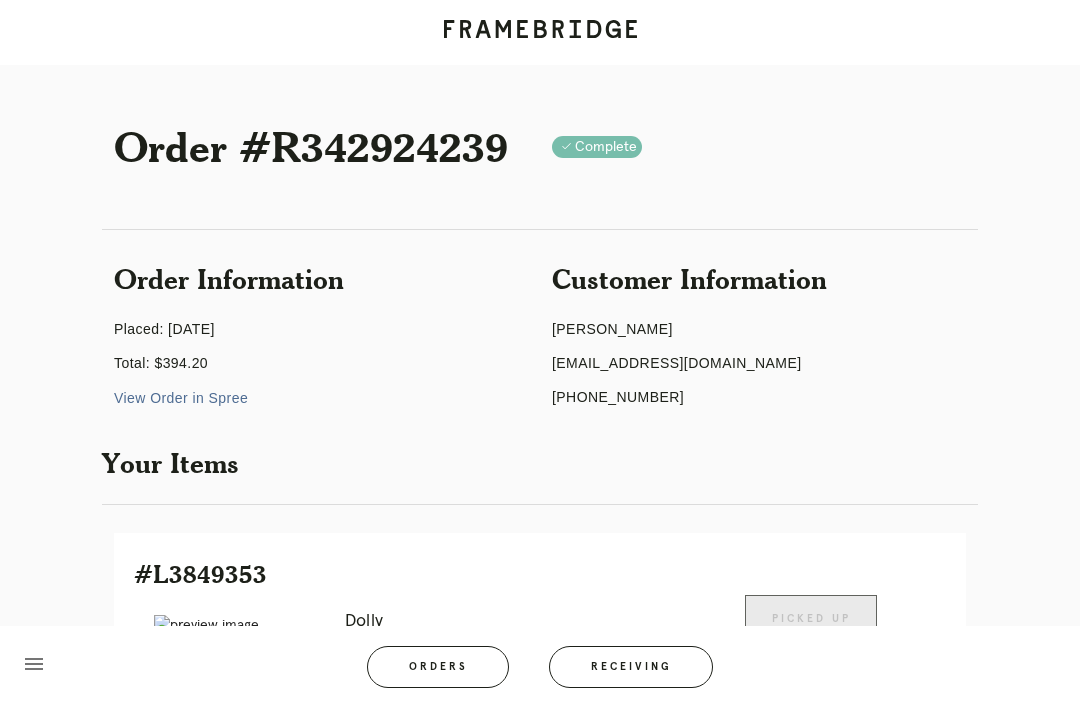 click on "Receiving" at bounding box center (631, 667) 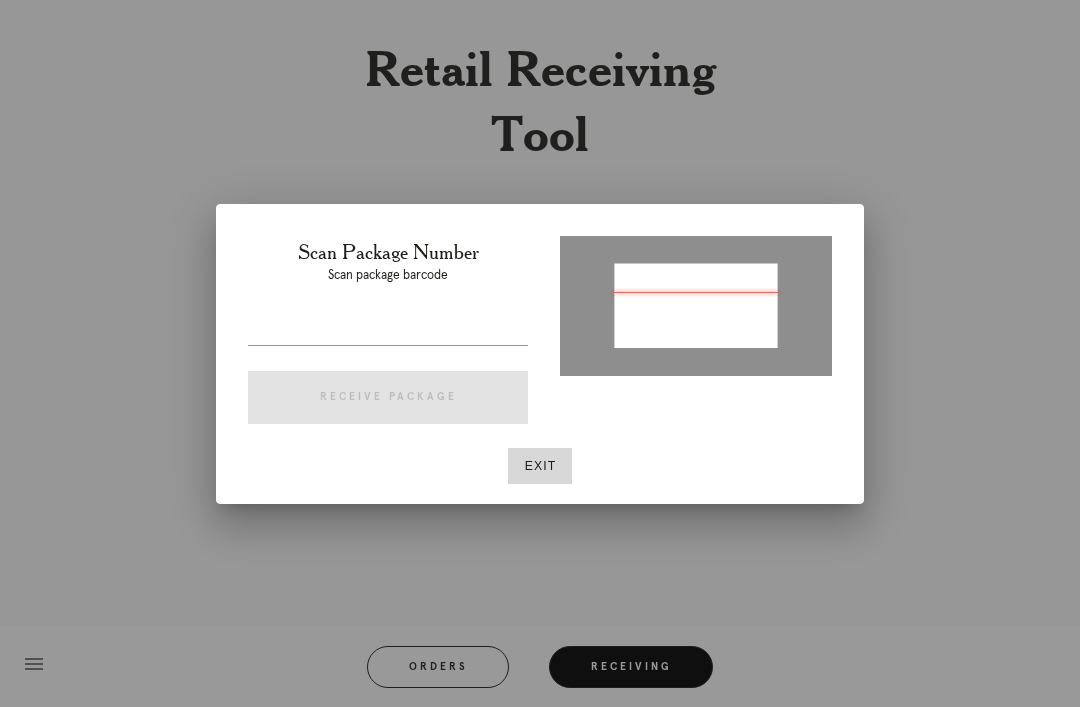 type on "P450437363590012" 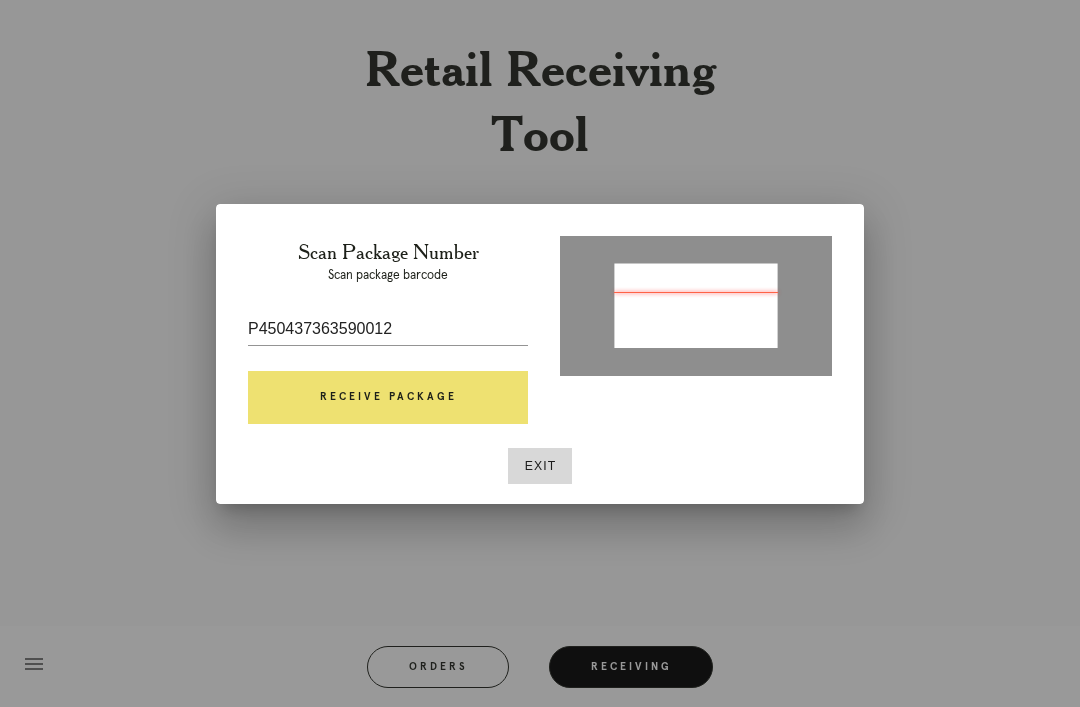 click on "Receive Package" at bounding box center [388, 398] 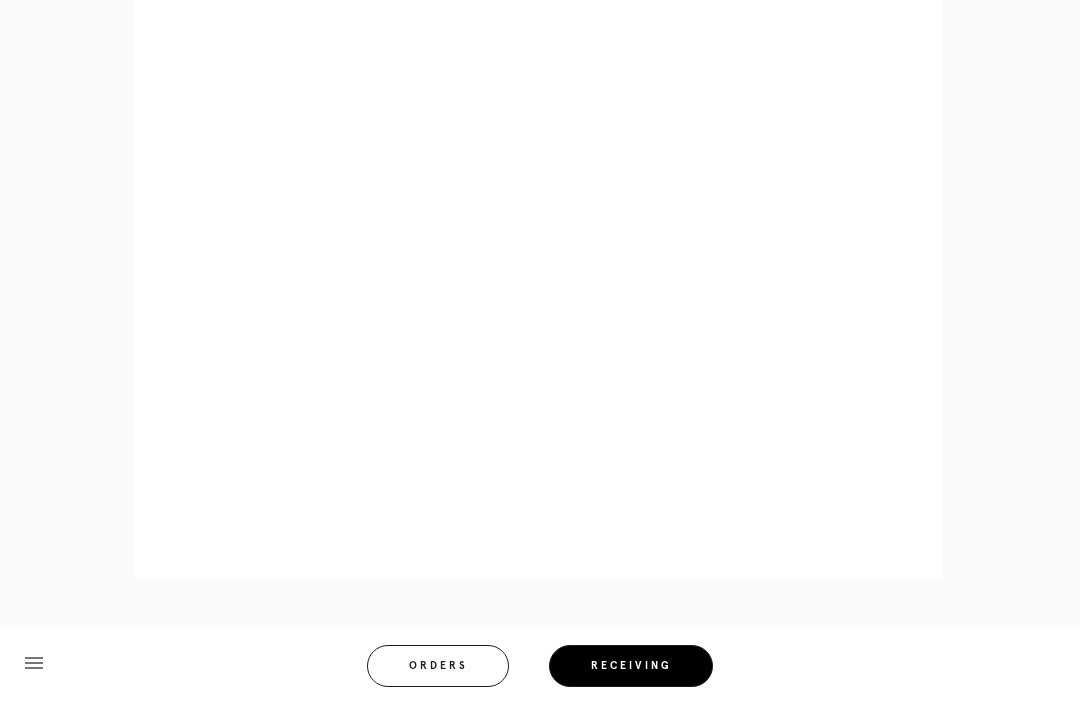 scroll, scrollTop: 1080, scrollLeft: 0, axis: vertical 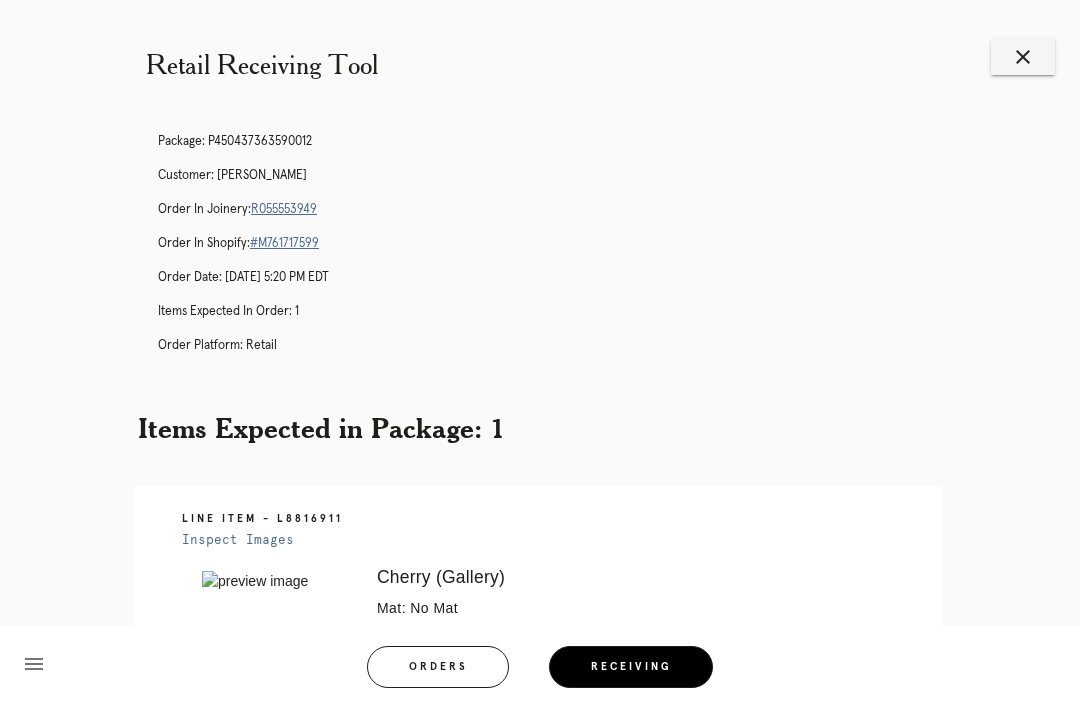 click on "R055553949" at bounding box center [284, 209] 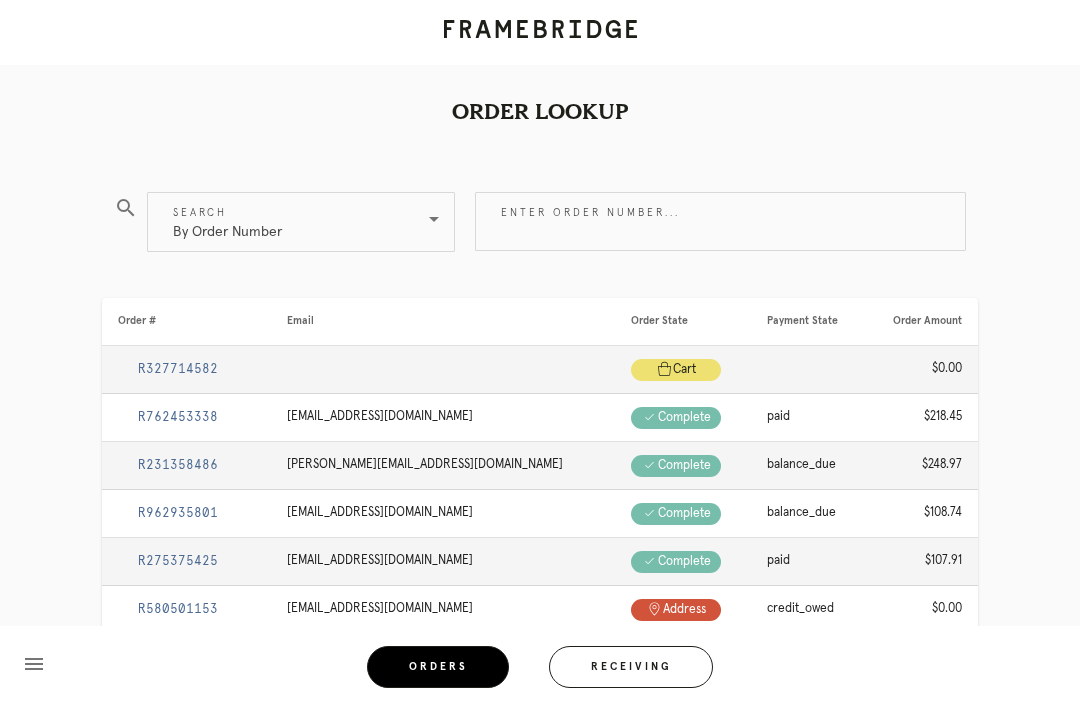scroll, scrollTop: 0, scrollLeft: 0, axis: both 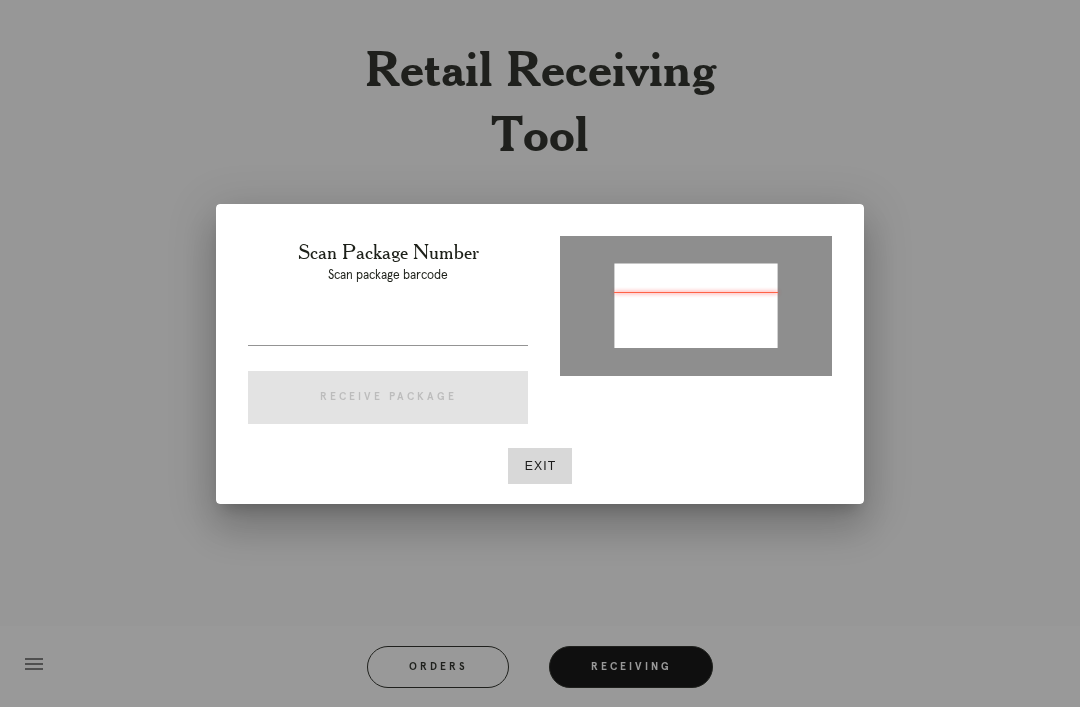 type on "P756296759747572" 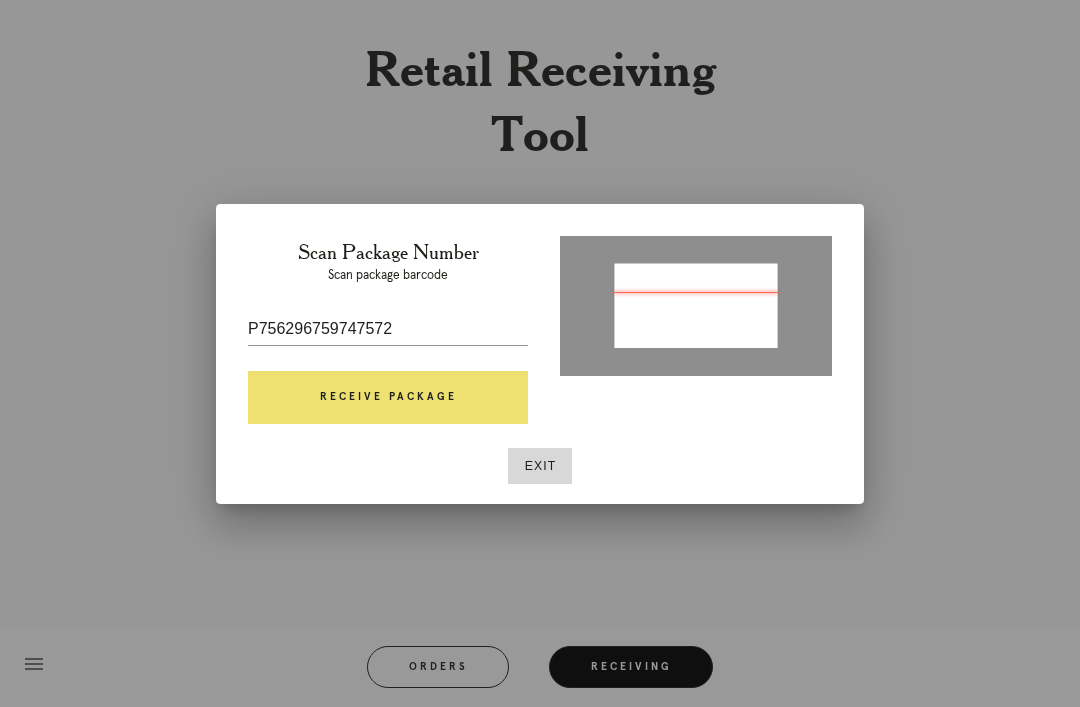 click on "Receive Package" at bounding box center (388, 398) 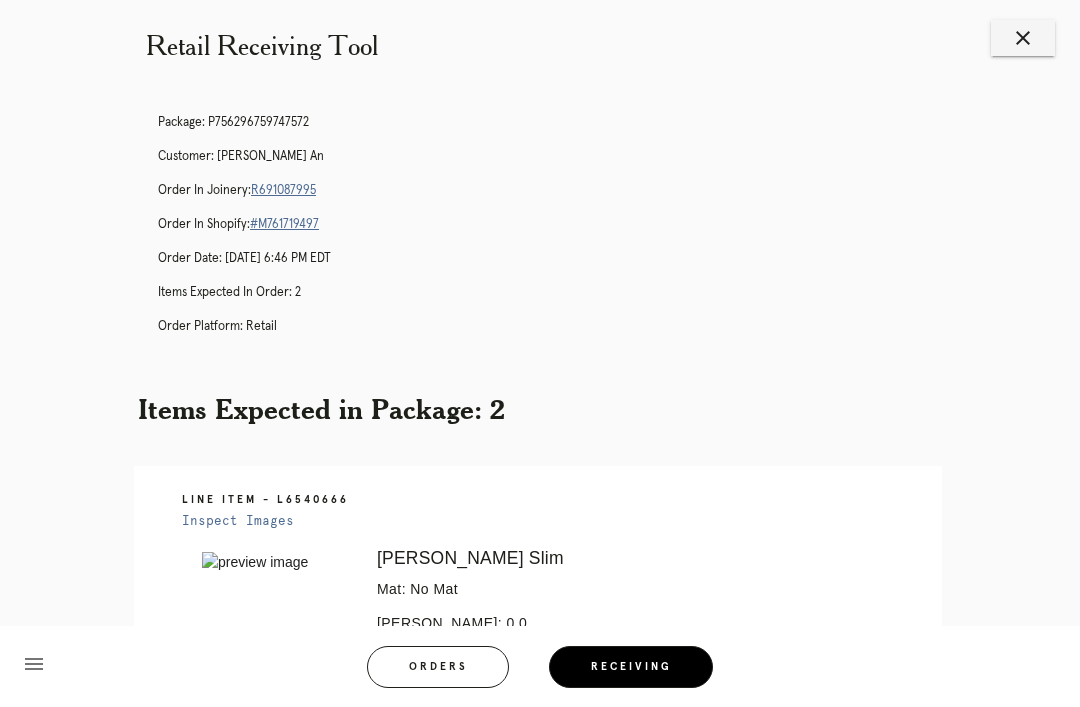 scroll, scrollTop: 0, scrollLeft: 0, axis: both 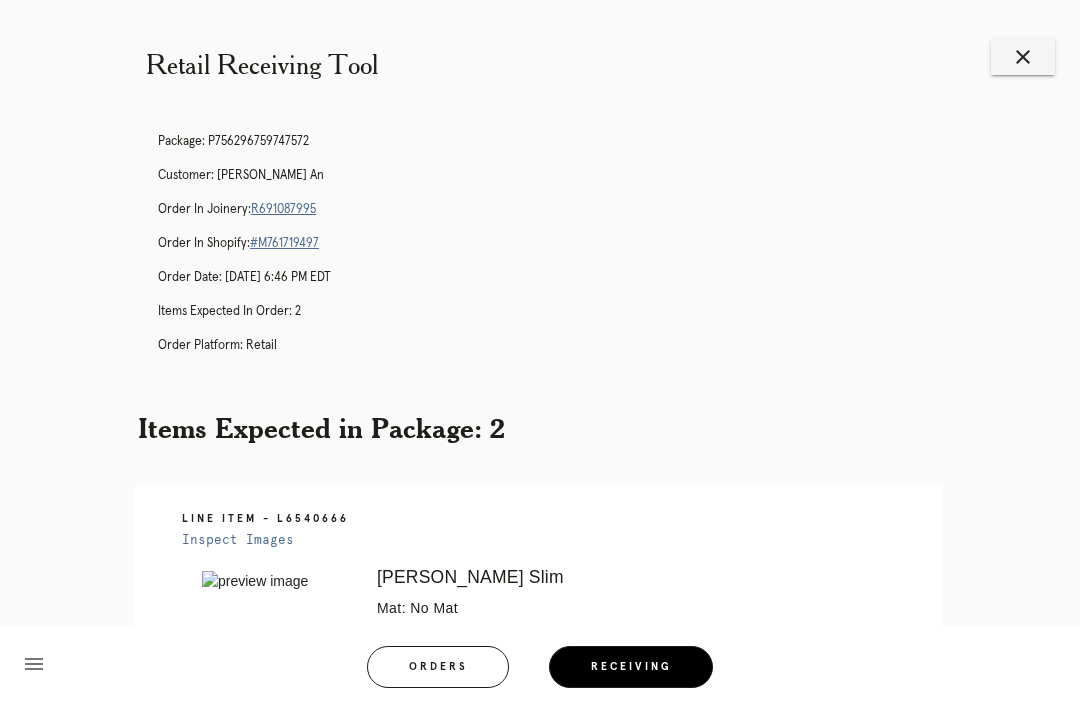 click on "R691087995" at bounding box center [283, 209] 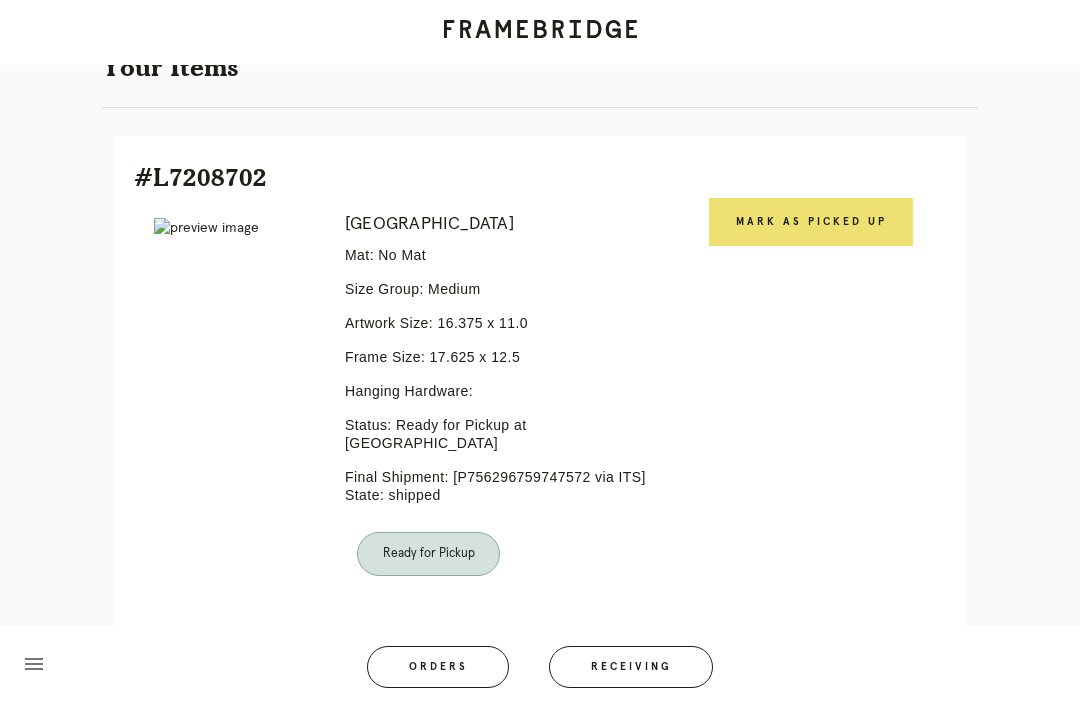 scroll, scrollTop: 396, scrollLeft: 0, axis: vertical 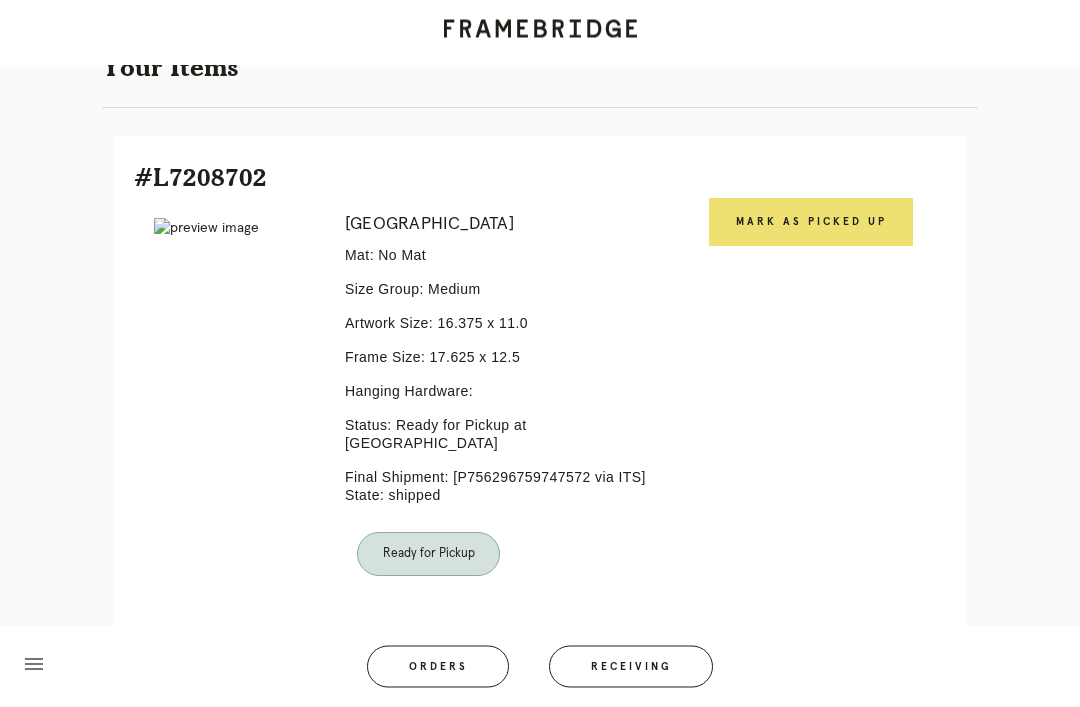 click on "Mark as Picked Up" at bounding box center (811, 223) 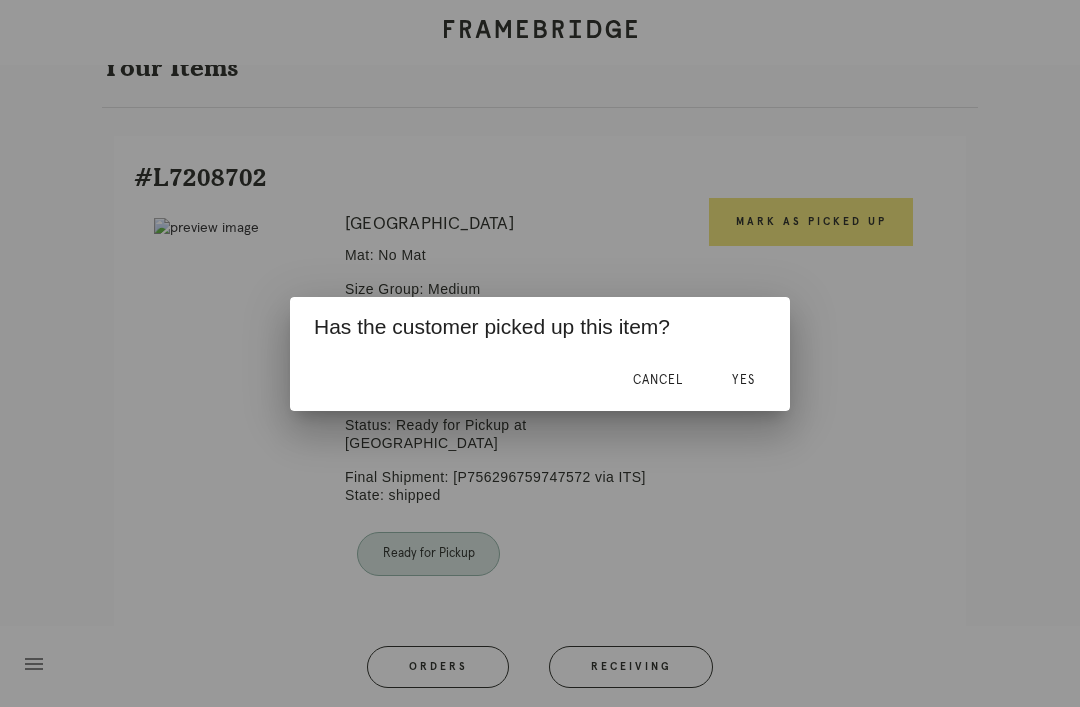 click on "Yes" at bounding box center (743, 380) 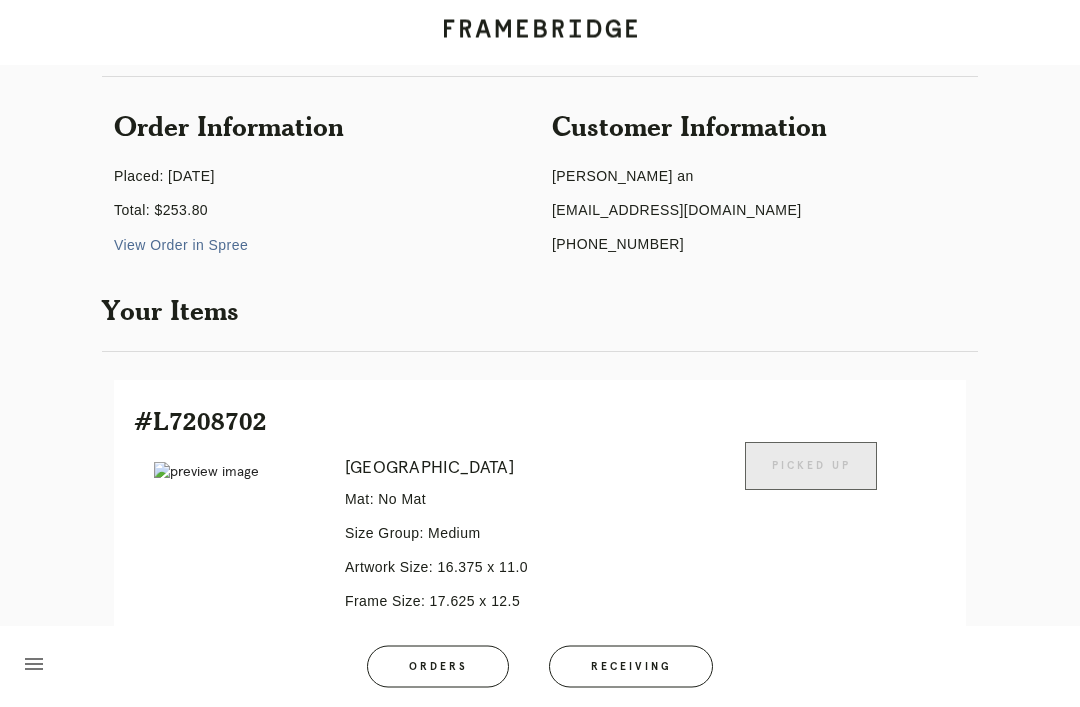 scroll, scrollTop: 0, scrollLeft: 0, axis: both 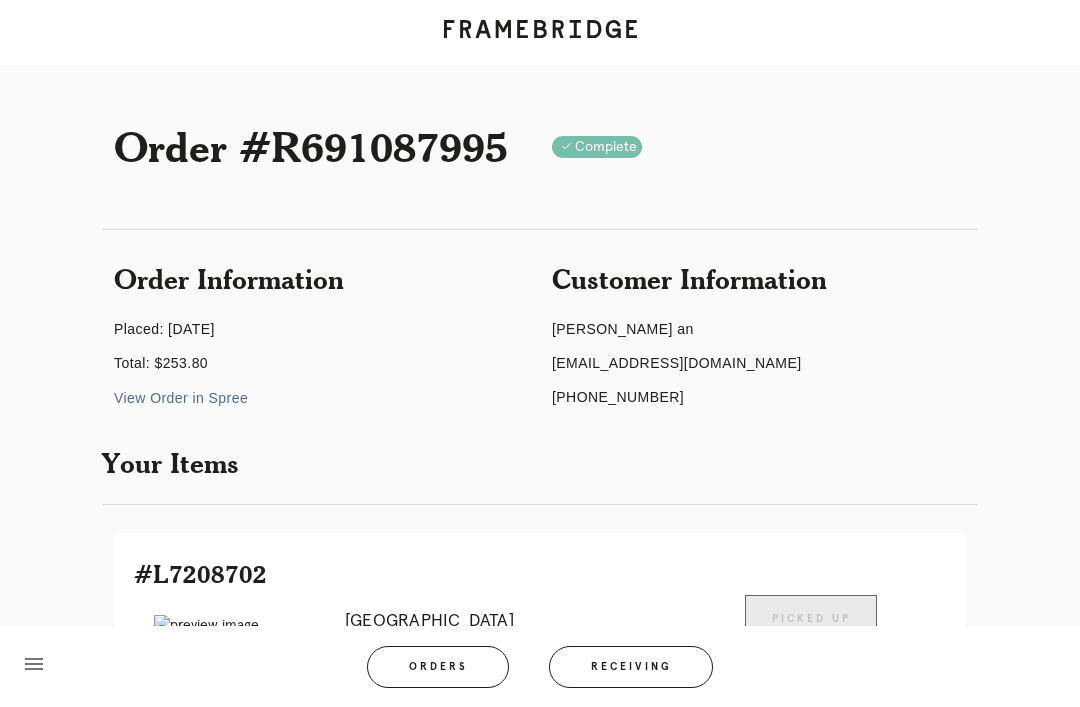 click on "Receiving" at bounding box center (631, 667) 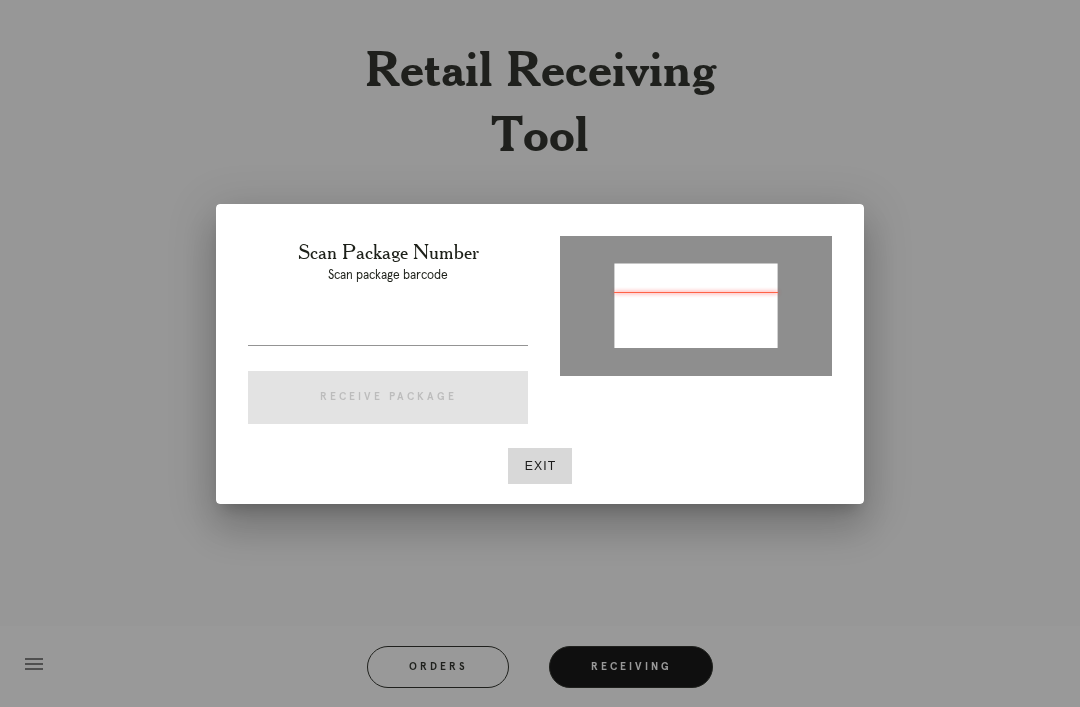 type on "P450437363590012" 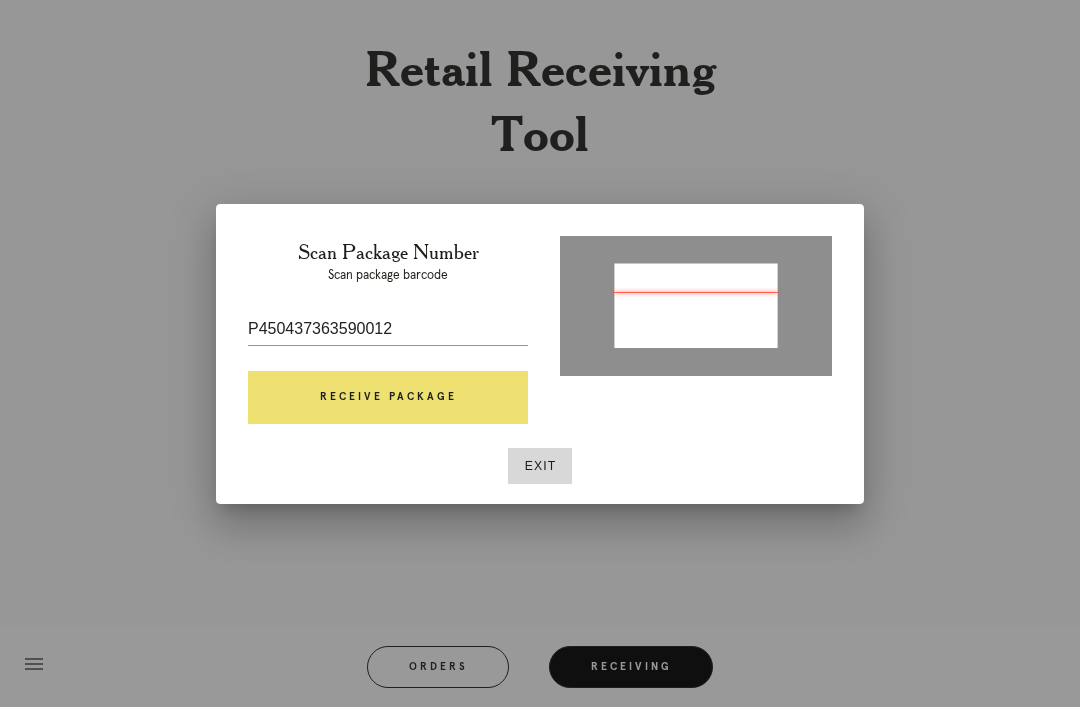click on "Receive Package" at bounding box center [388, 398] 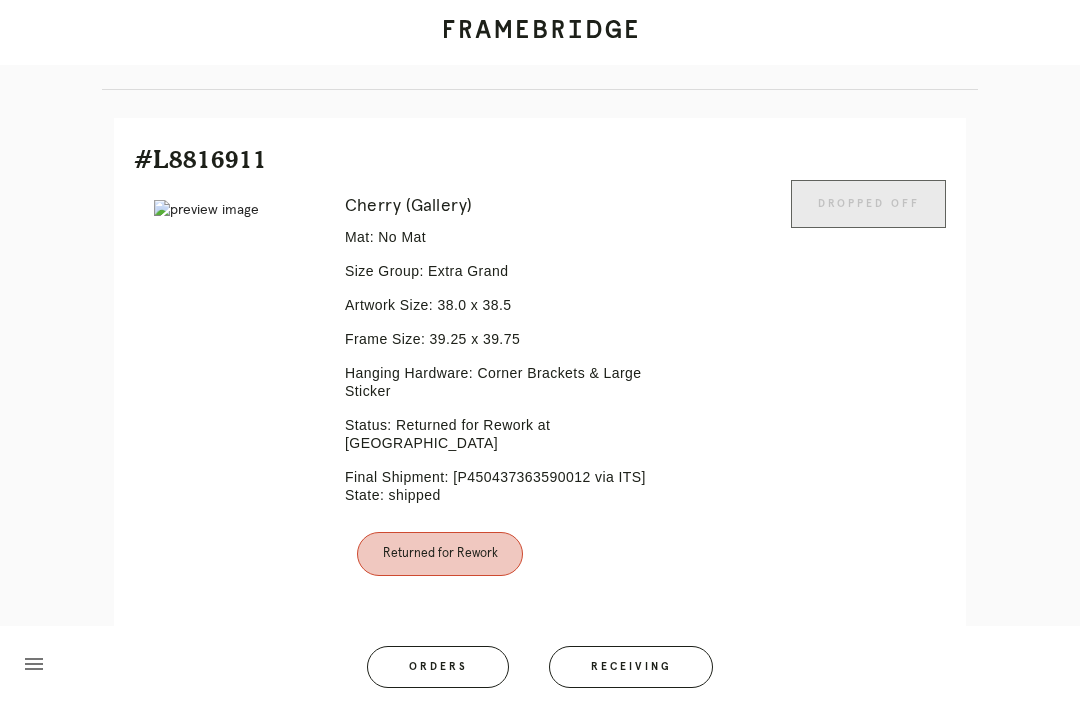 scroll, scrollTop: 464, scrollLeft: 0, axis: vertical 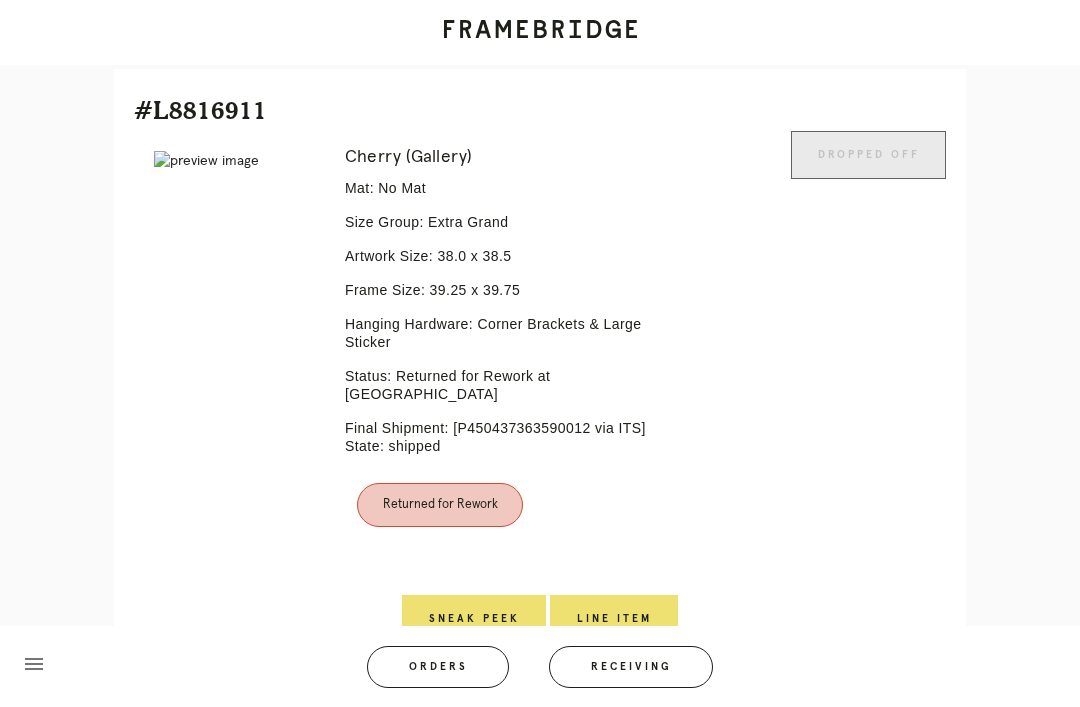 click on "Line Item" at bounding box center [614, 619] 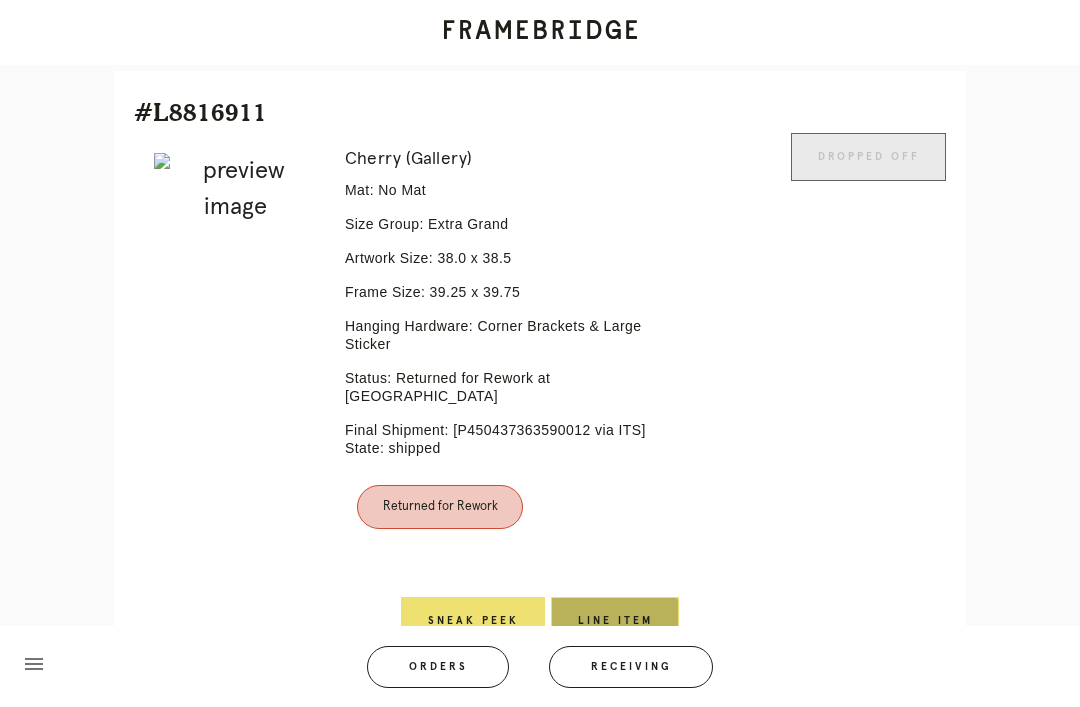 scroll, scrollTop: 0, scrollLeft: 0, axis: both 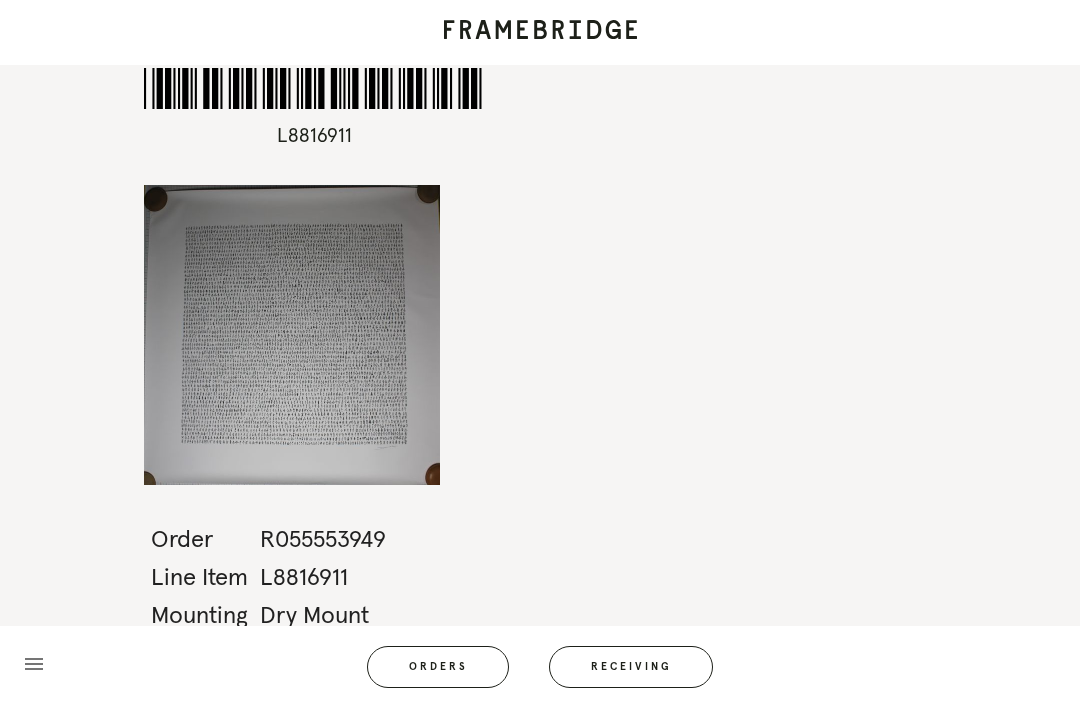 click on "Receiving" at bounding box center (631, 667) 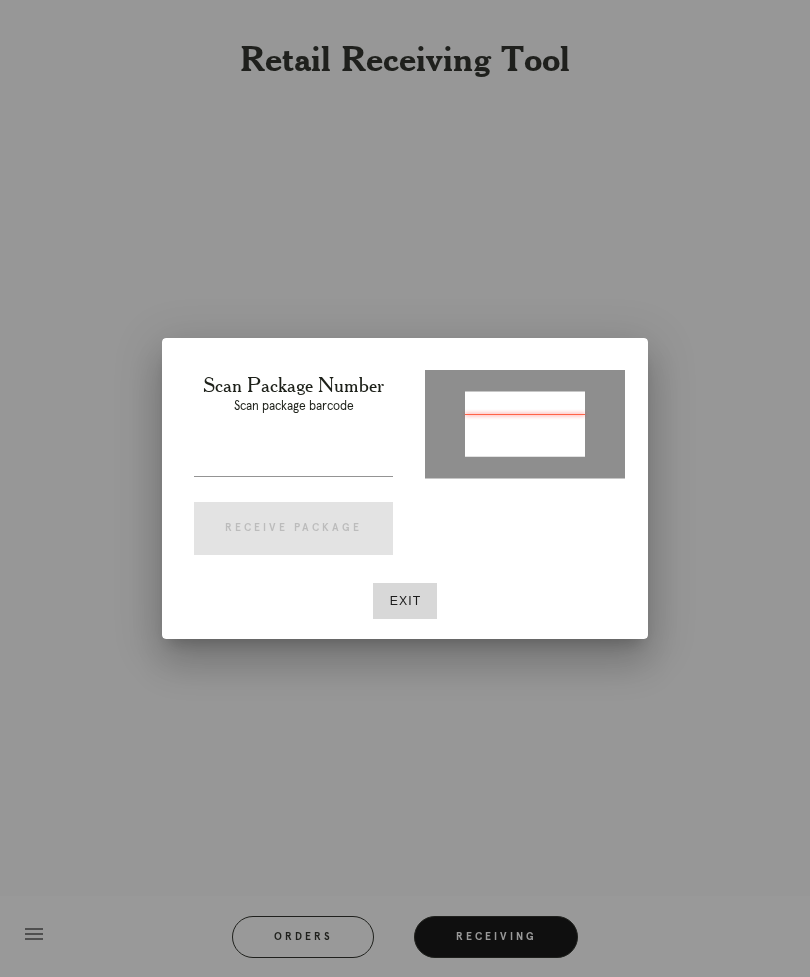 click on "Exit" at bounding box center [405, 601] 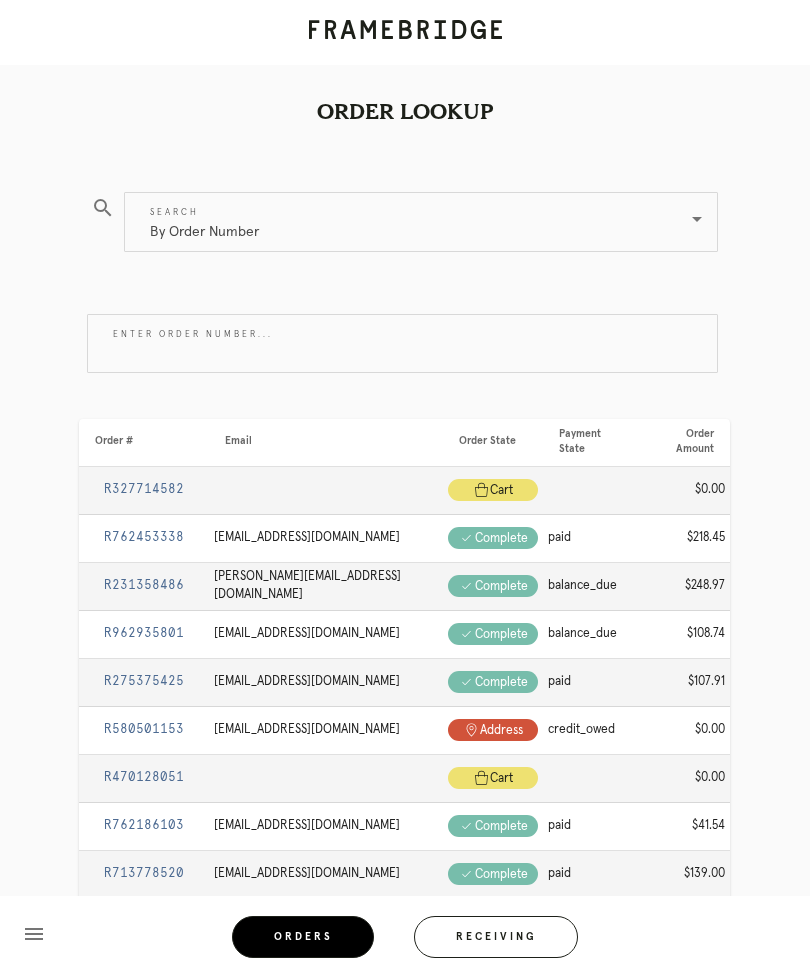 click on "Receiving" at bounding box center [496, 937] 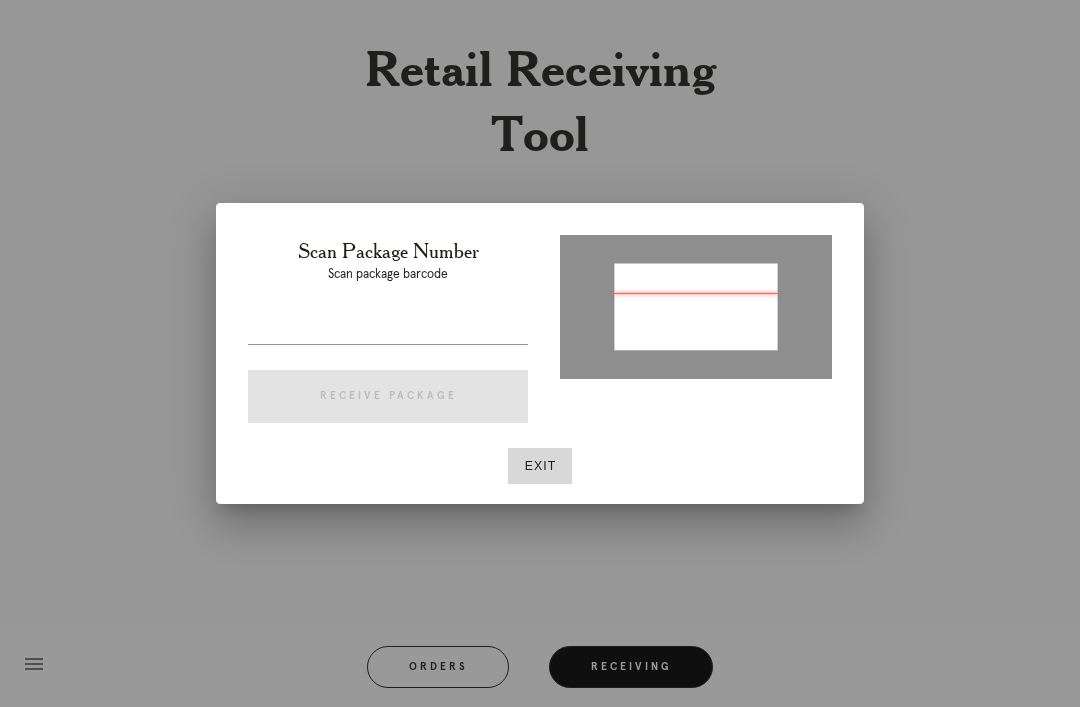 click at bounding box center [388, 328] 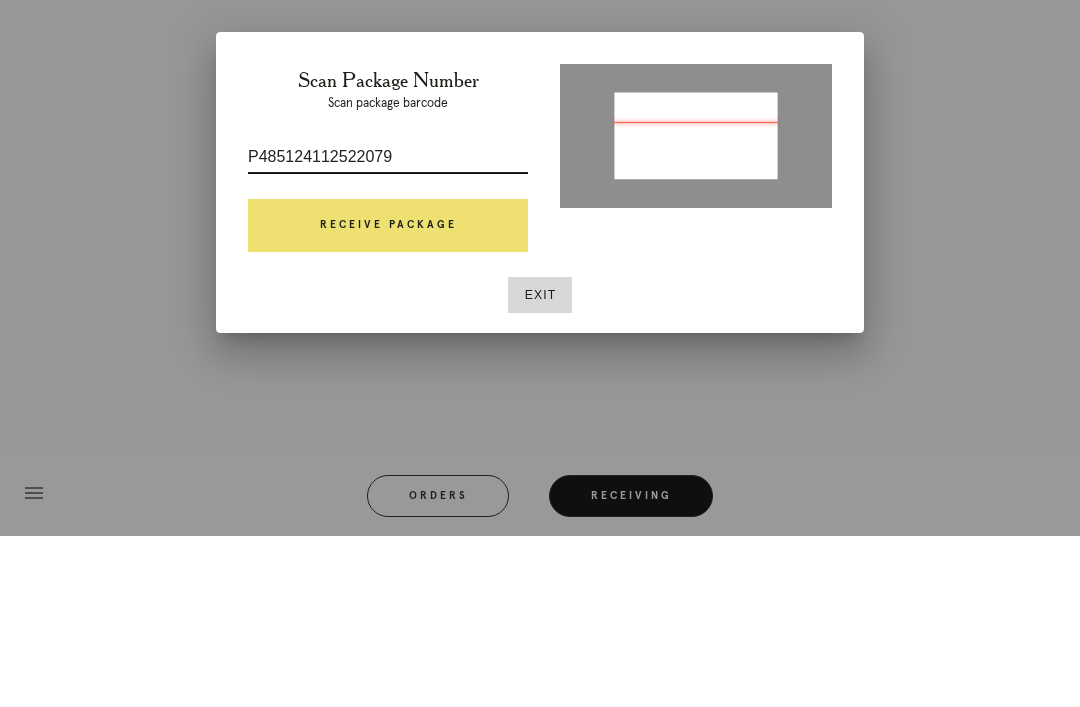 type on "P485124112522079" 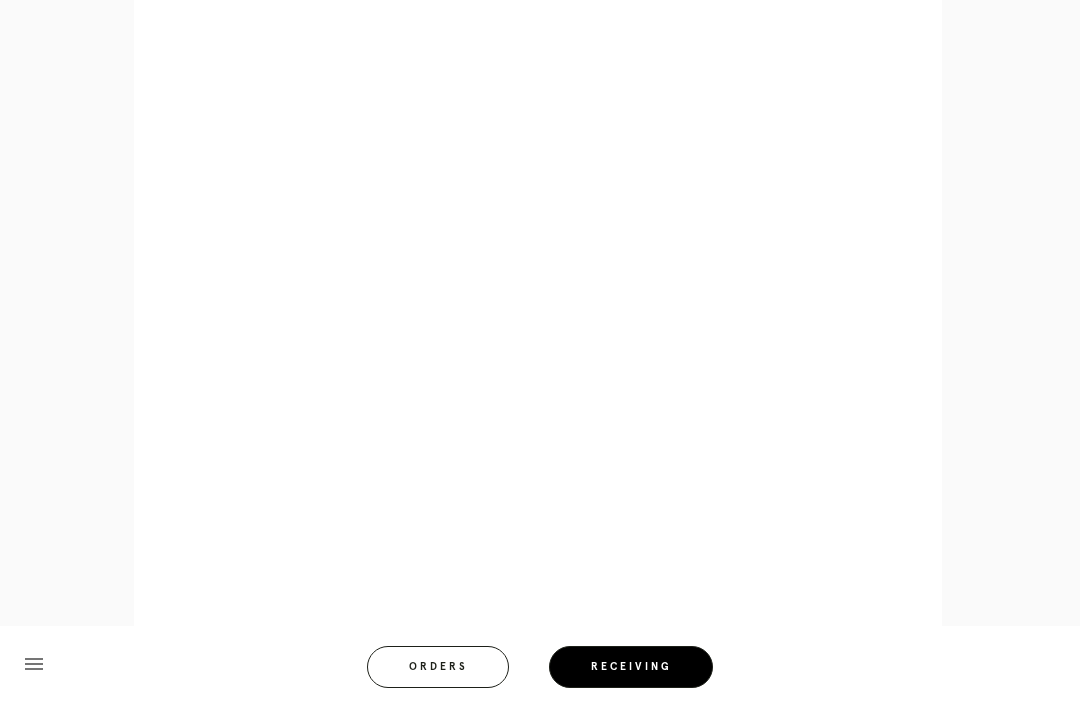 scroll, scrollTop: 872, scrollLeft: 0, axis: vertical 